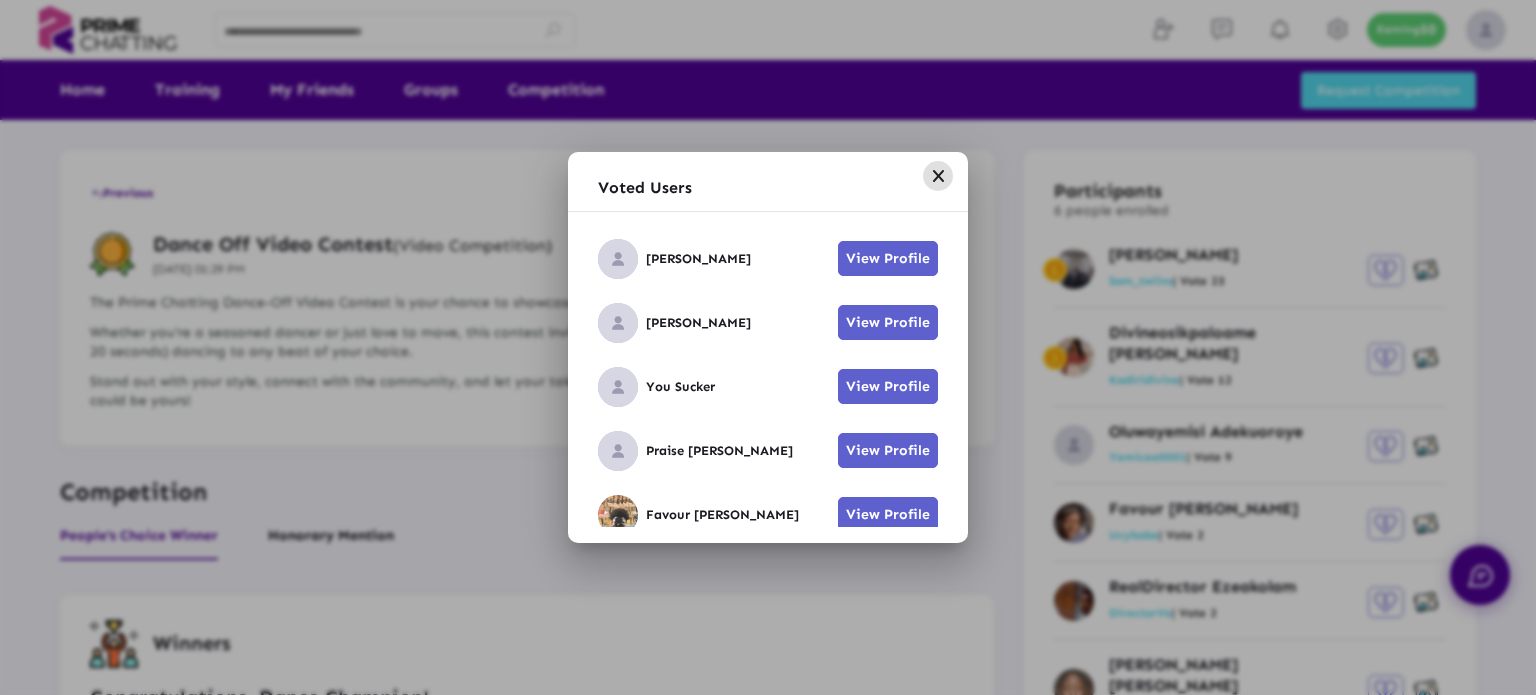 scroll, scrollTop: 0, scrollLeft: 0, axis: both 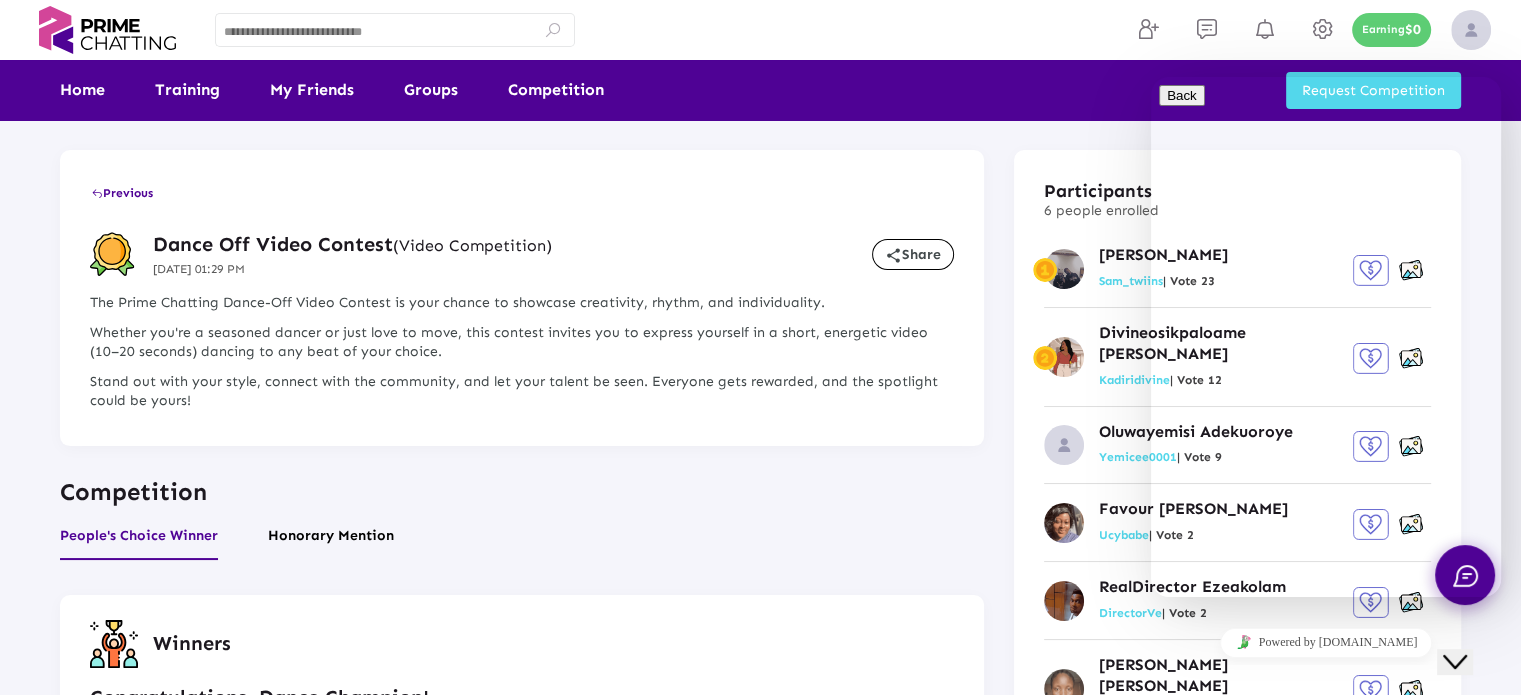 click on "Close Chat This icon closes the chat window." at bounding box center [1455, 662] 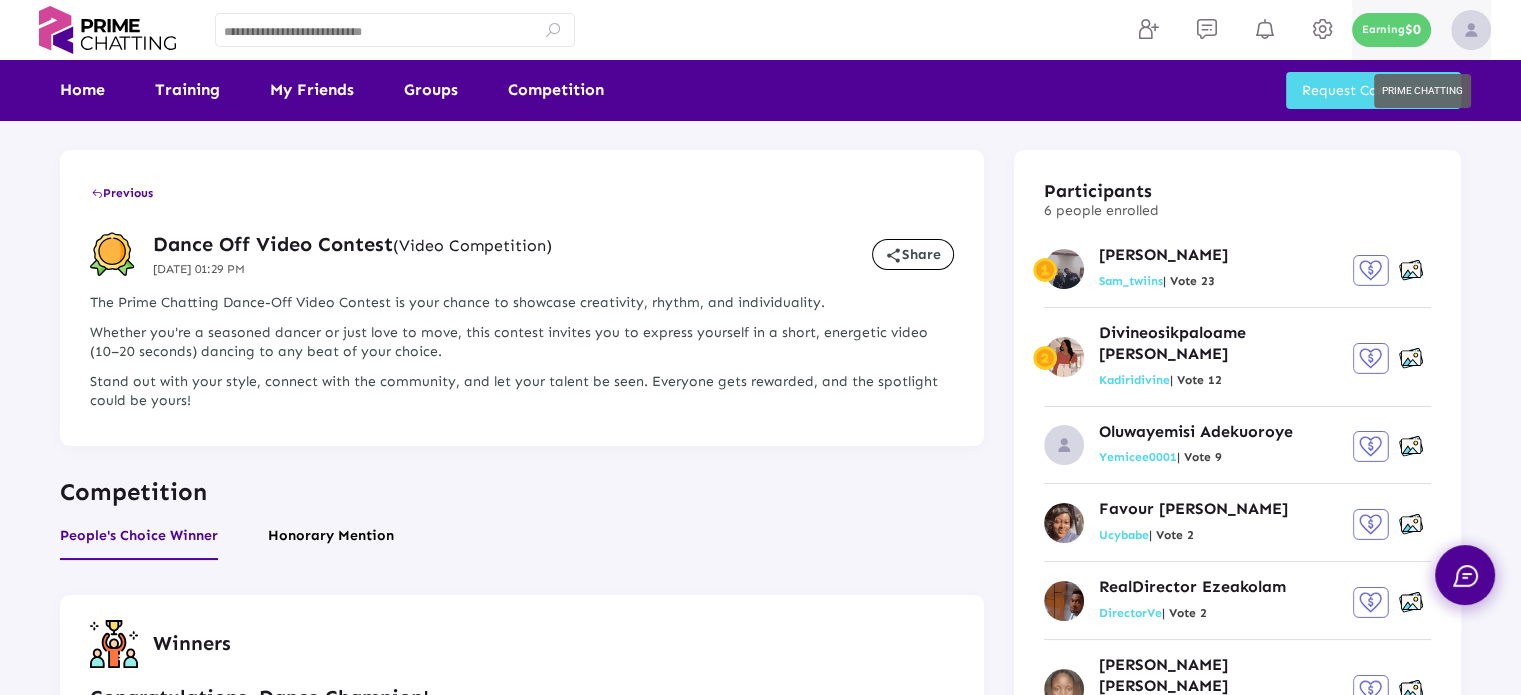 click at bounding box center [1471, 30] 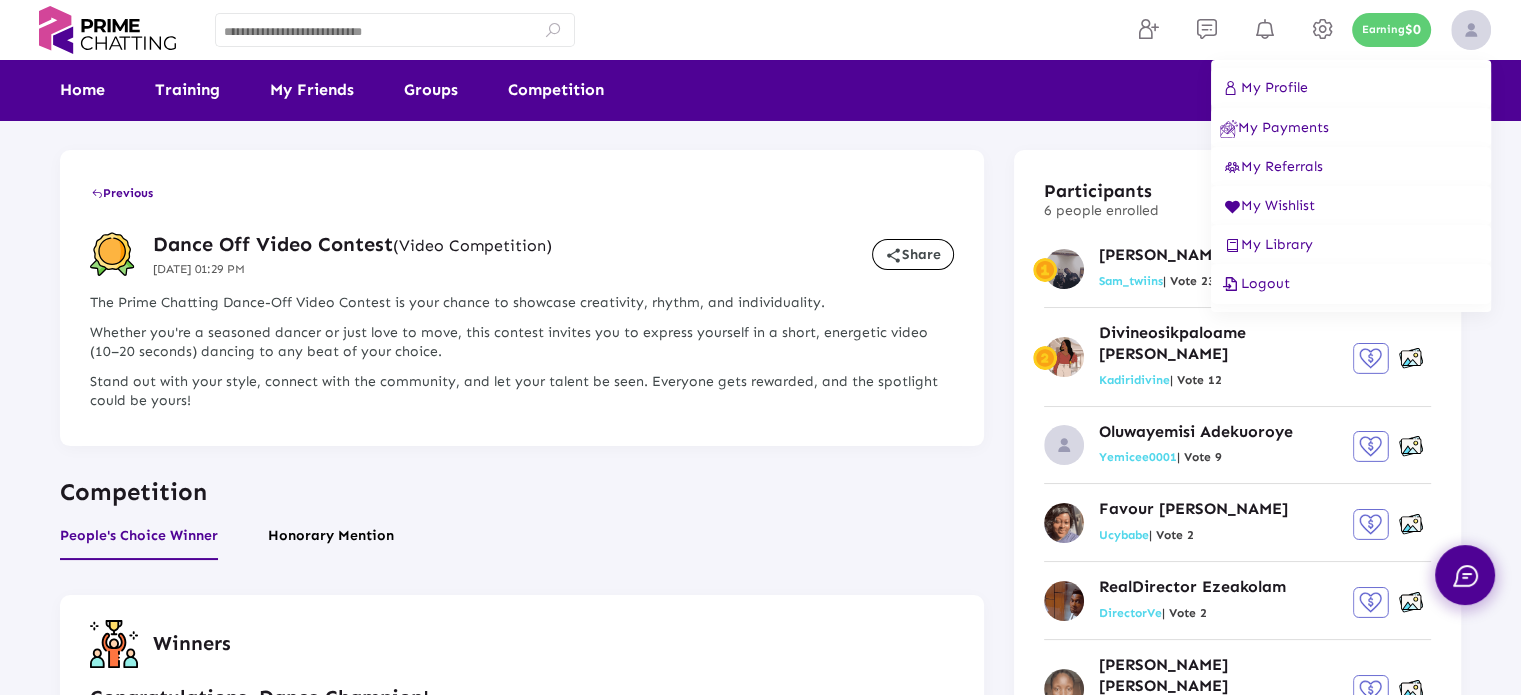 click on "My Profile" at bounding box center (1351, 88) 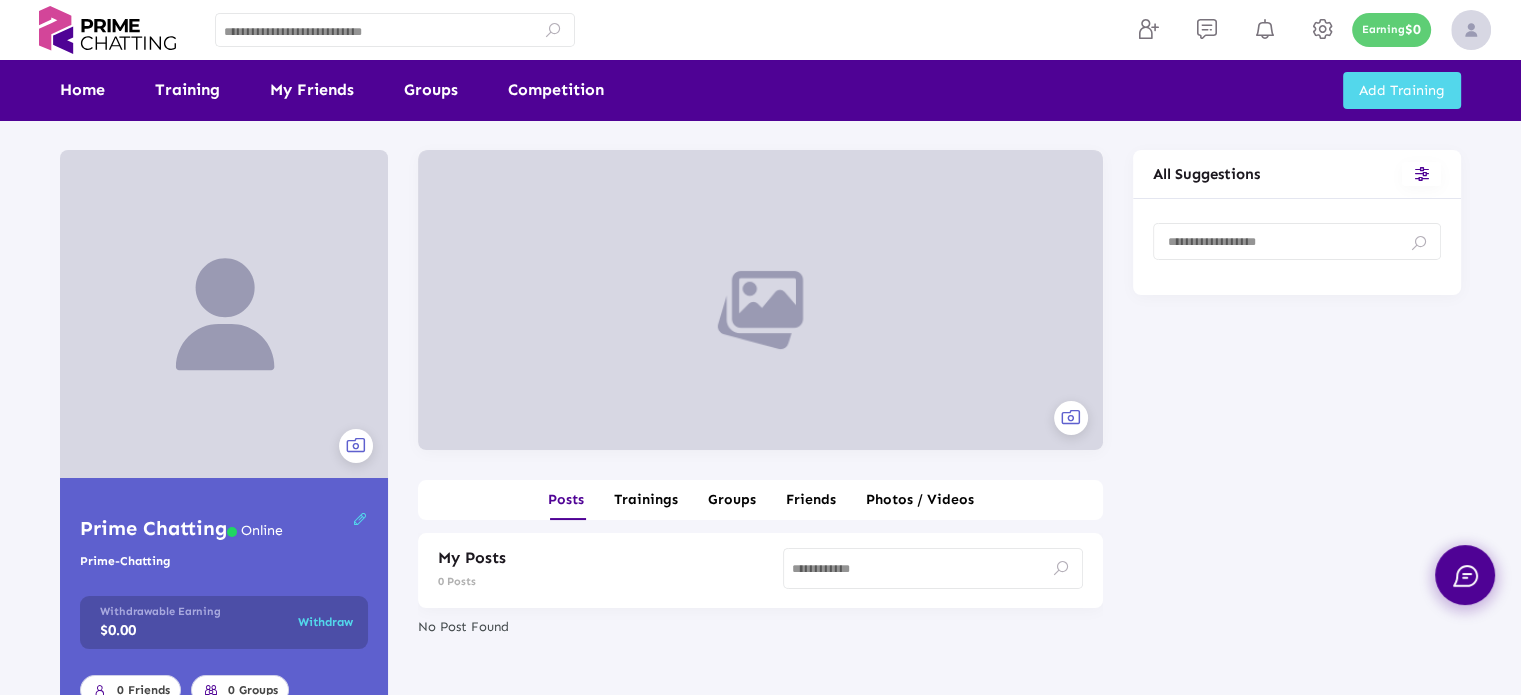 scroll, scrollTop: 400, scrollLeft: 0, axis: vertical 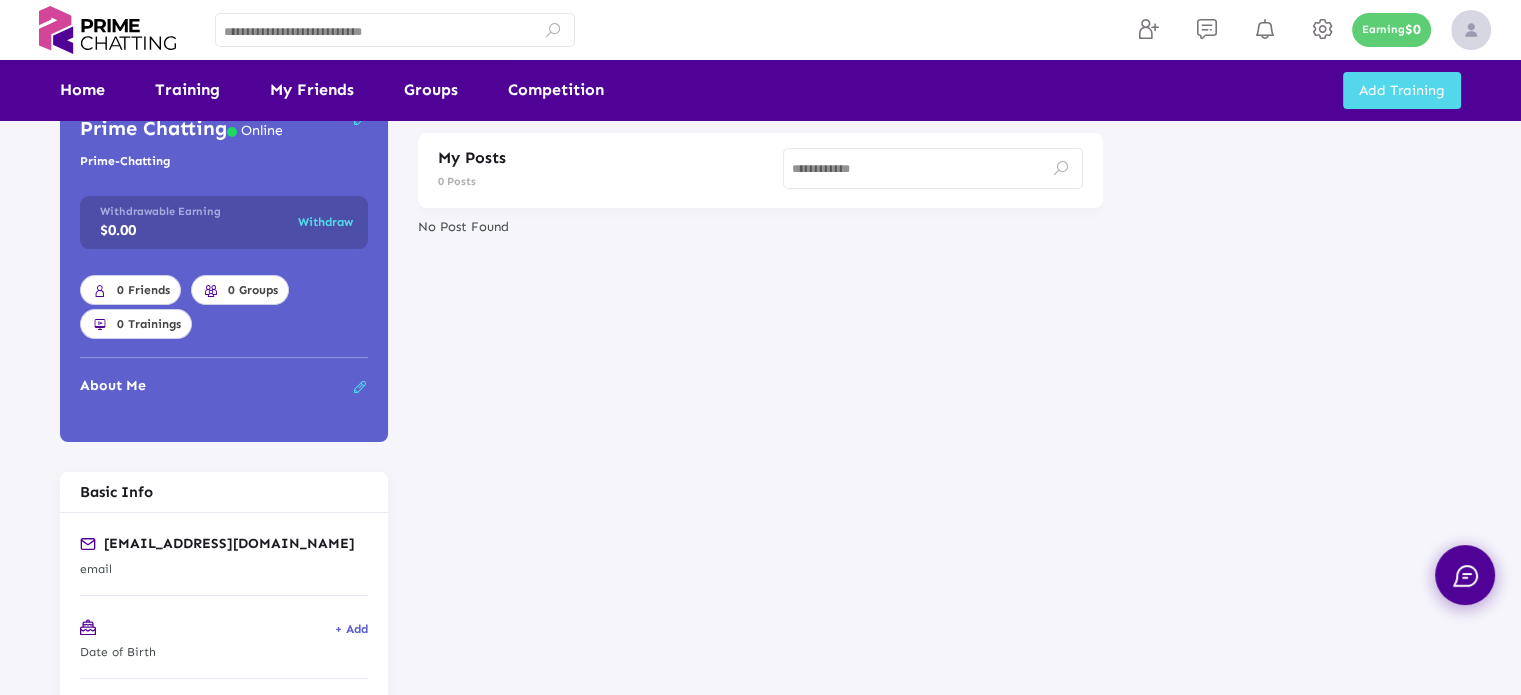 click on "Posts Trainings Groups Friends Photos / Videos My Posts 0 Posts  No Post Found" 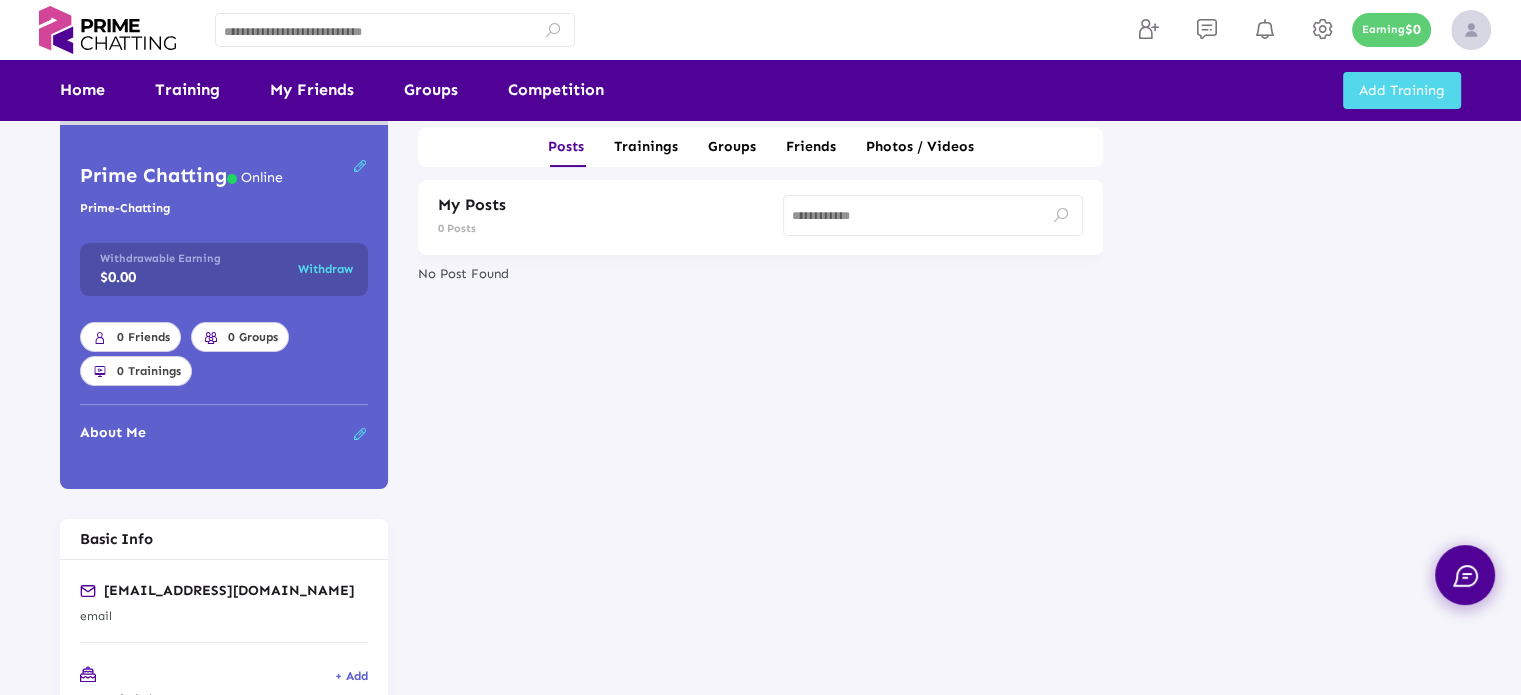 scroll, scrollTop: 328, scrollLeft: 0, axis: vertical 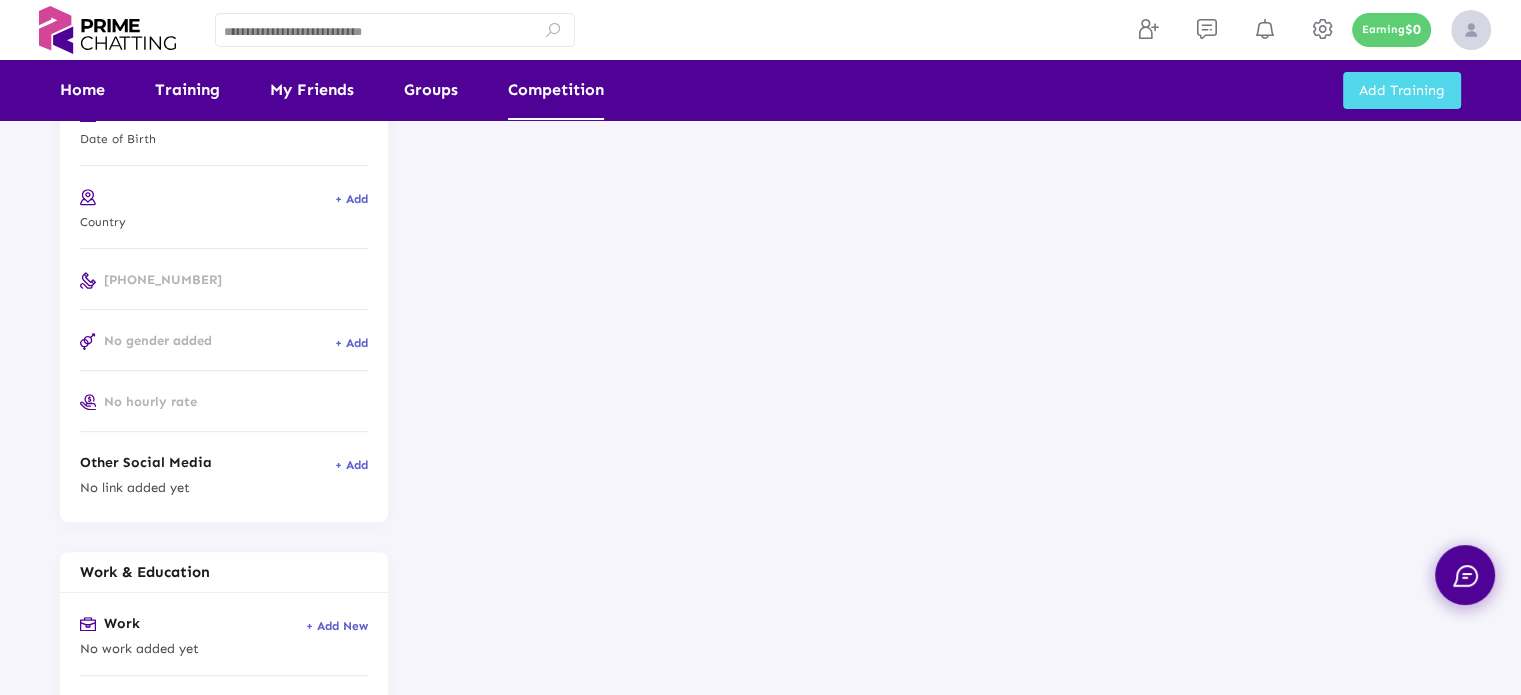 click on "Competition" at bounding box center (556, 90) 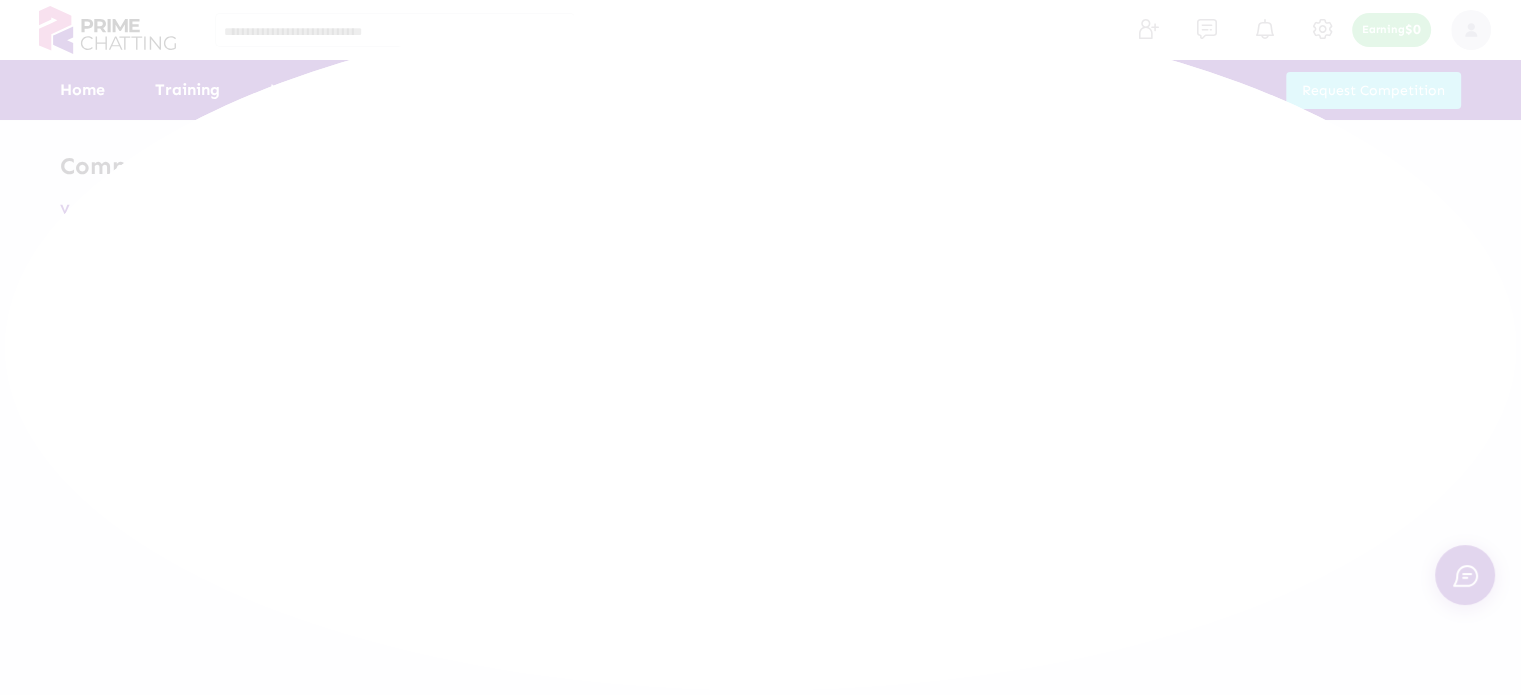 scroll, scrollTop: 0, scrollLeft: 0, axis: both 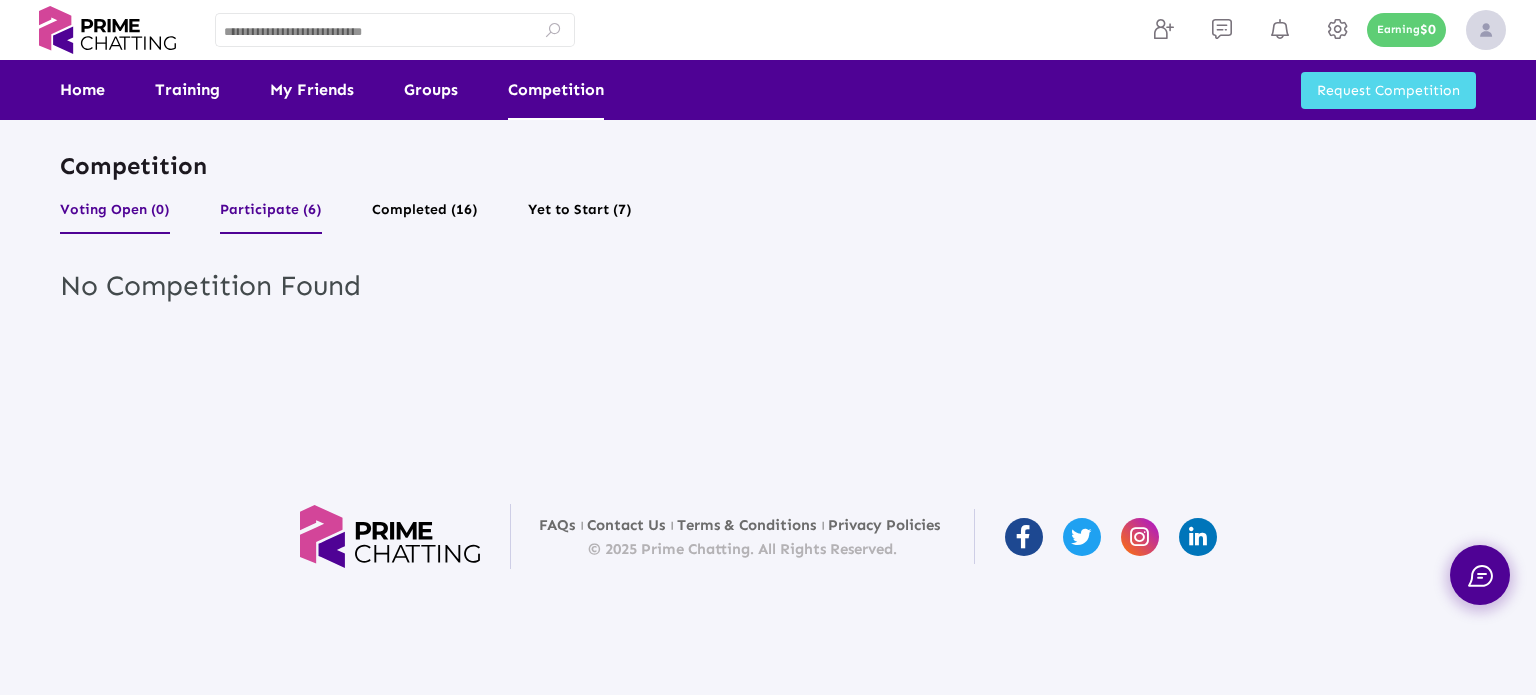 click on "Participate (6)" 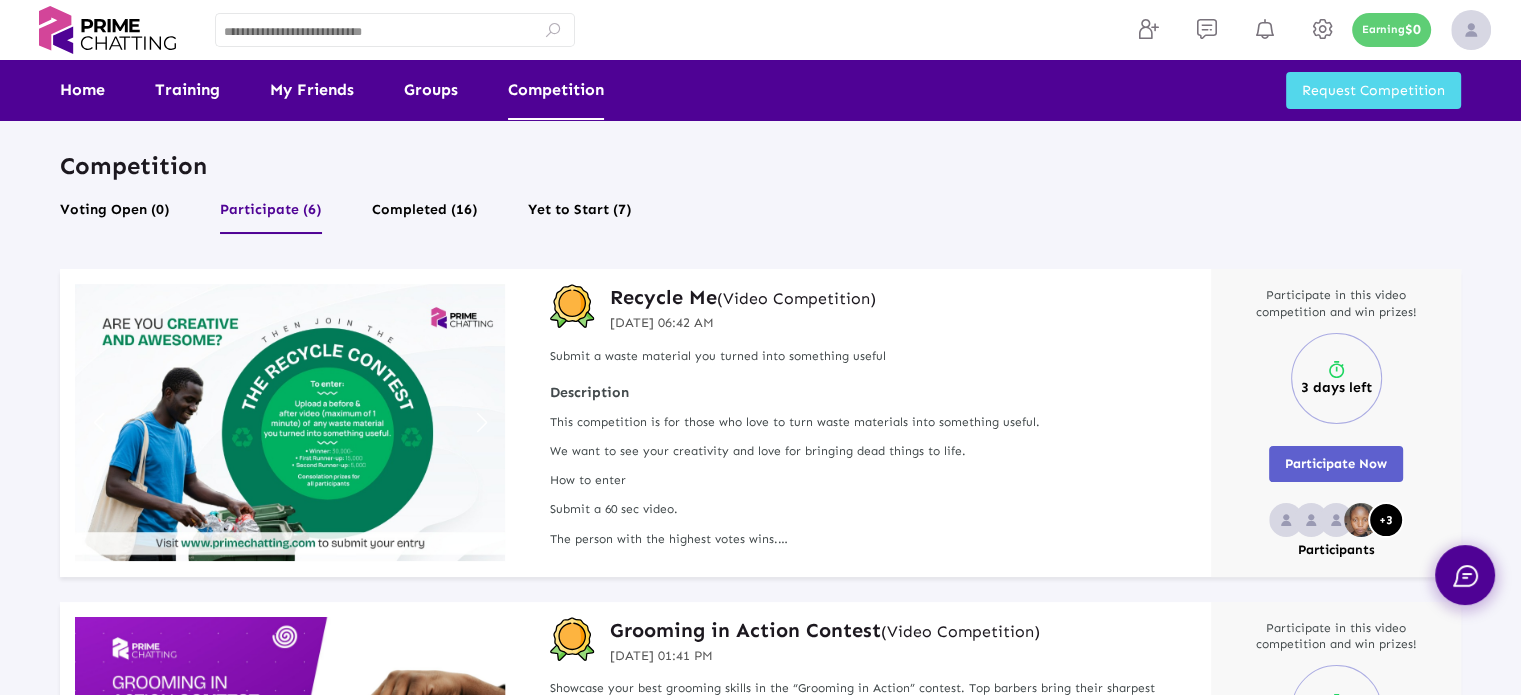 click on "Recycle Me   (Video Competition)" 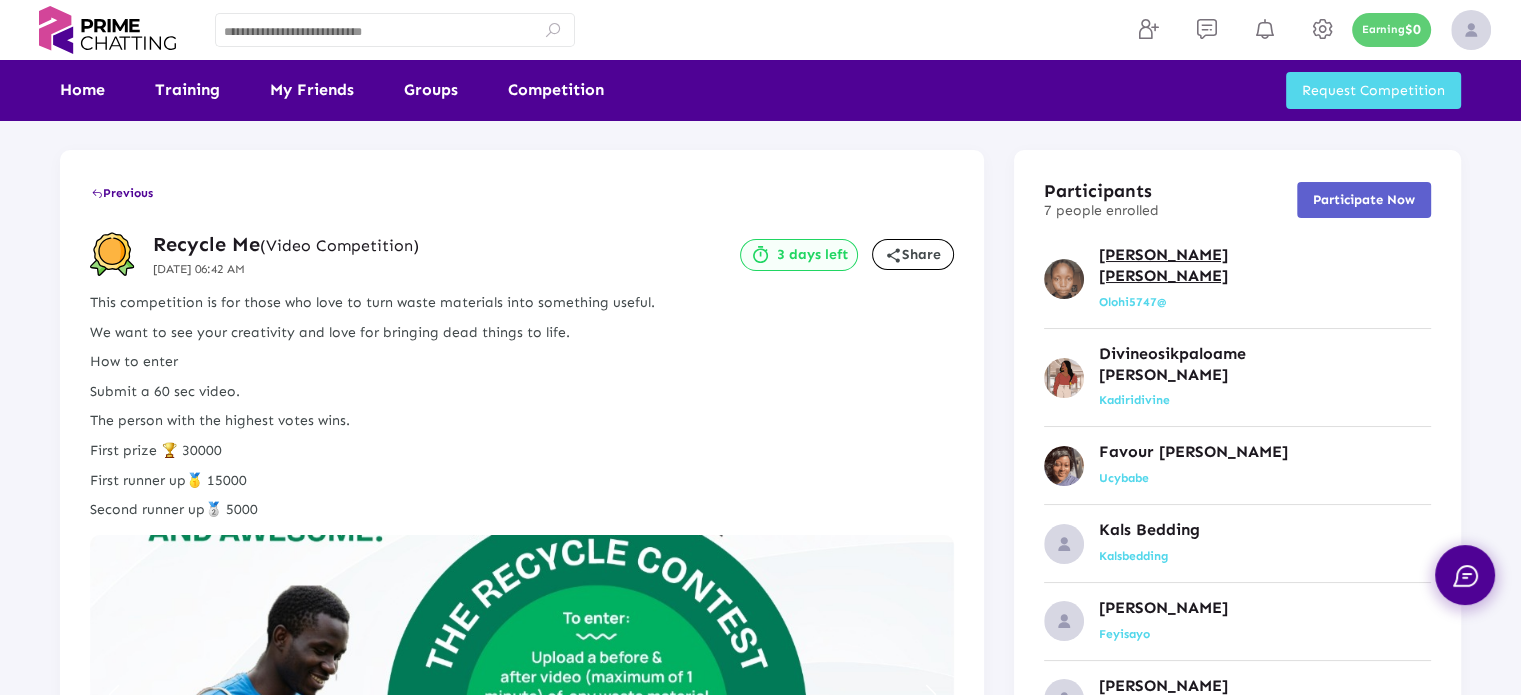 click on "[PERSON_NAME] [PERSON_NAME]" 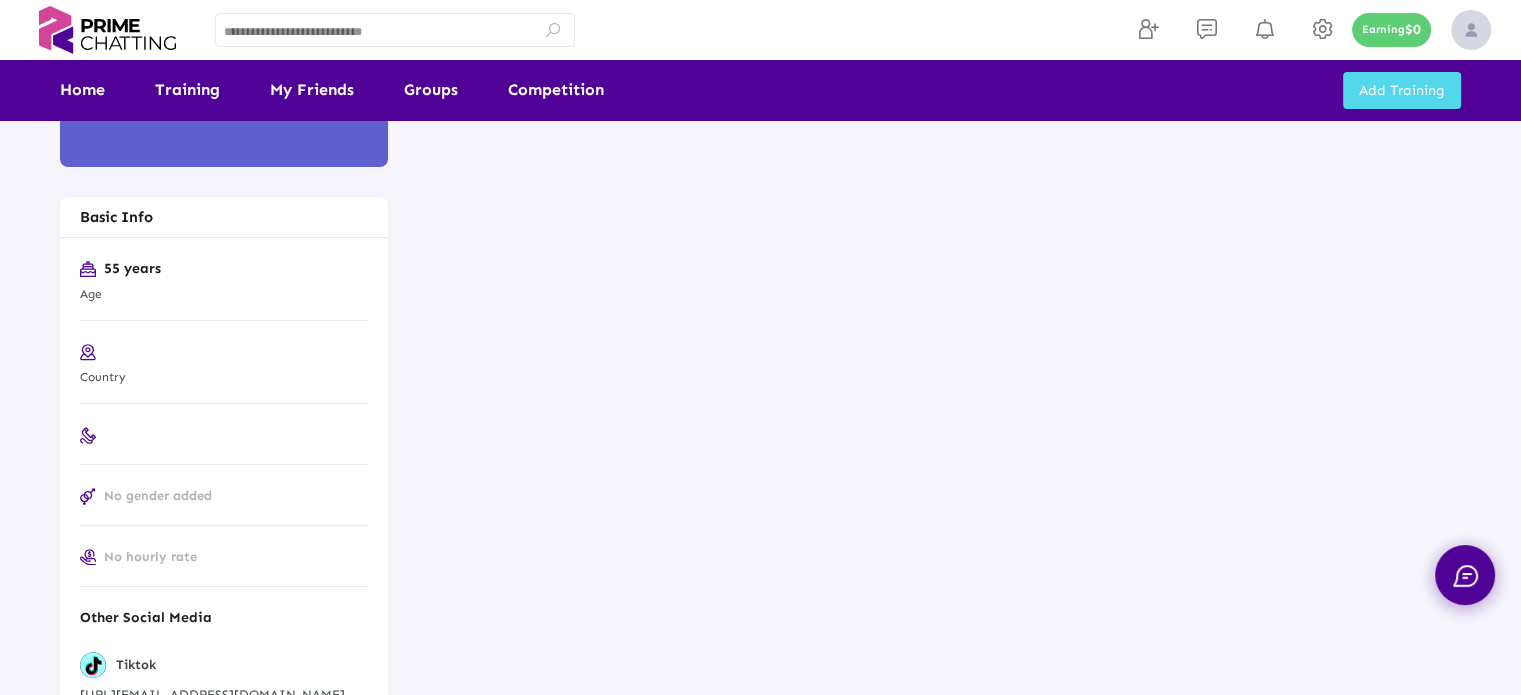scroll, scrollTop: 648, scrollLeft: 0, axis: vertical 